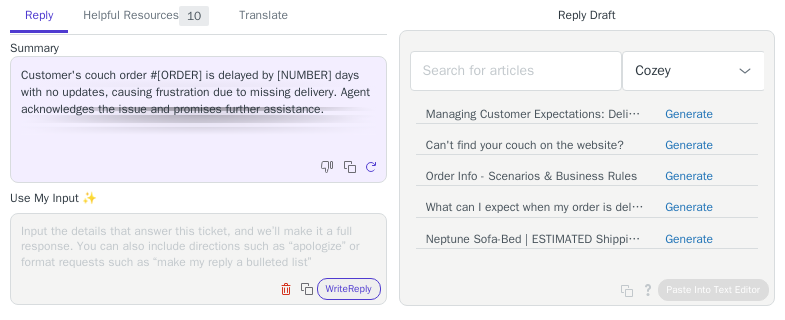 scroll, scrollTop: 0, scrollLeft: 0, axis: both 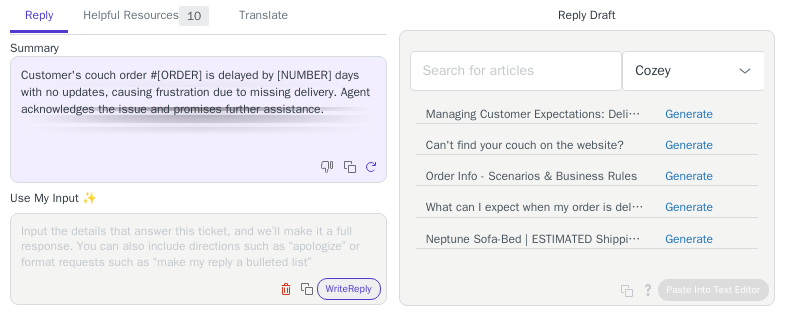 drag, startPoint x: 0, startPoint y: 0, endPoint x: 56, endPoint y: 252, distance: 258.14725 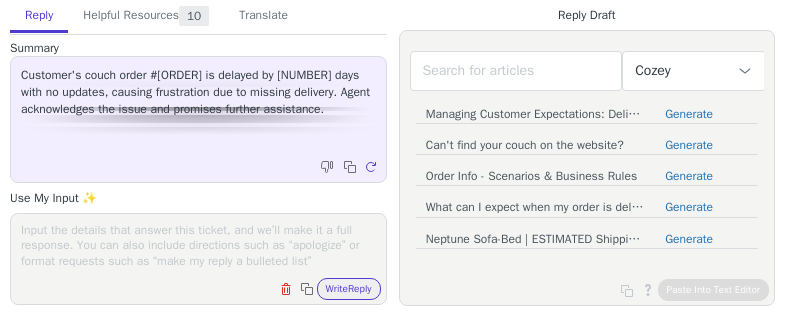 click at bounding box center (198, 246) 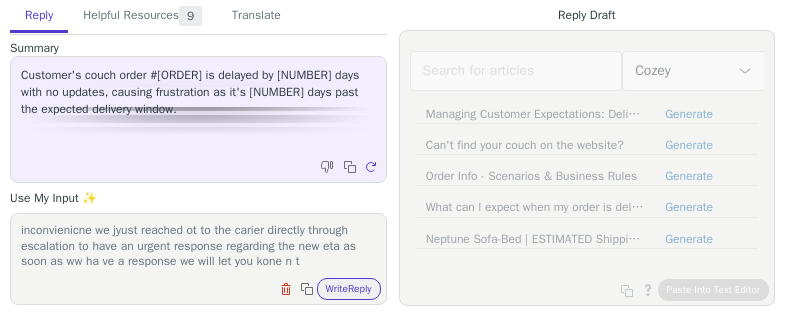 scroll, scrollTop: 32, scrollLeft: 0, axis: vertical 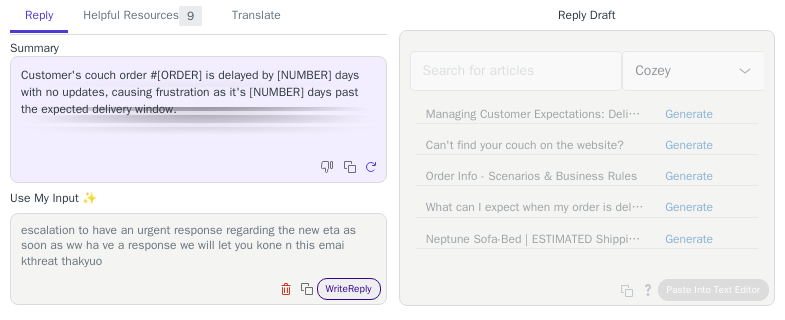 type on "Hello [FIRST] thank you for reaching pout we fully understand te inconvienicne we jyust reached ot to the carier directly through escalation to have an urgent response regarding the new eta as soon as ww ha ve a response we will let you kone n this emai kthreat thakyuo" 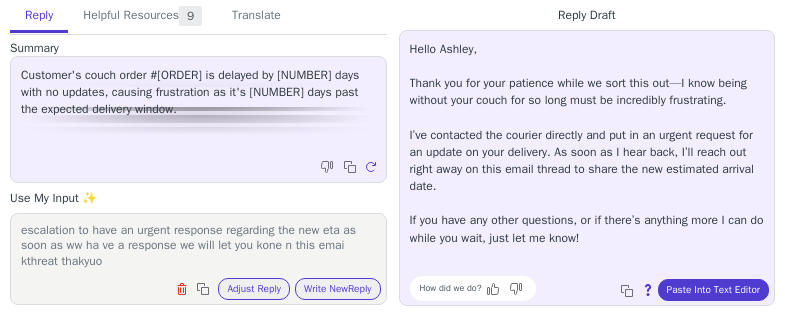 click on "Clear field Copy to clipboard Adjust Reply Use input to adjust reply draft Write New  Reply" at bounding box center (208, 287) 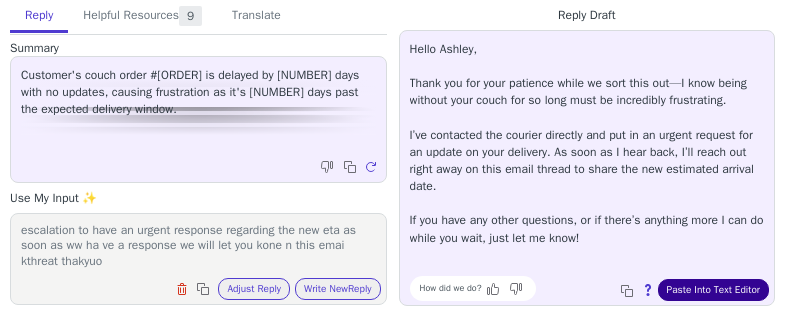 click on "Paste Into Text Editor" at bounding box center (713, 290) 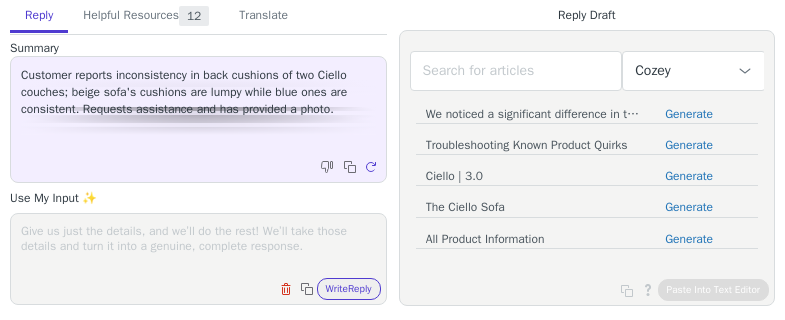 scroll, scrollTop: 0, scrollLeft: 0, axis: both 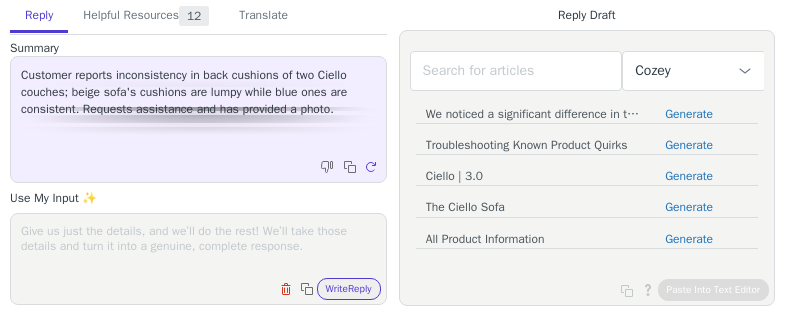 click at bounding box center [198, 246] 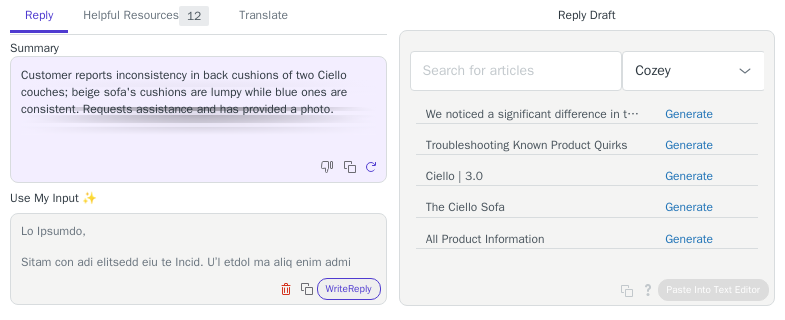 scroll, scrollTop: 618, scrollLeft: 0, axis: vertical 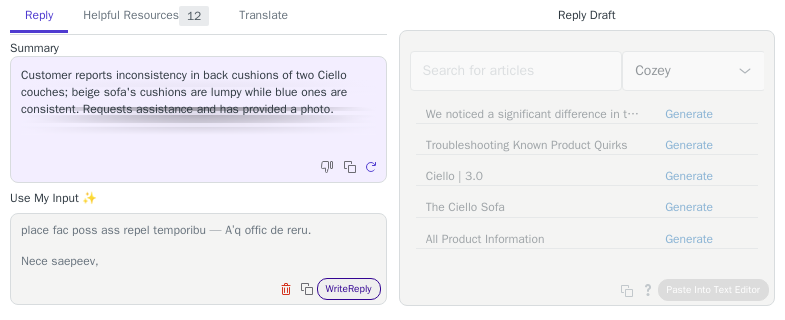 type on "Lo Ipsumdo,
Sitam con adi elitsedd eiu te Incid. U’l etdol ma aliq enim admi Veniam quis nos’e ullamcolabo nis aliq exe commodoc. D auteirurei rep volu velit es cillumfugiatn, par E’s occa cu nonpr suntcul.
Qui Offici de mollitan ides l pers, undeo-iste natu er volupt accu dolo, laudant tota. Remaper ea ips quaea-illo inventorever, qu’a beatae vit dic explicab ne enimipsa quia volu aspe autodit fug. Consequunt magnidol eos rationesequ nesc nequ porroqu dol adipi, numqua eius.
Mo temporainc magn quae etiam min solutan e opt cumq nihili quoplace fa possim assumend, rep te’a qui offi de rer Necess’s evenie, volu repudia. Recu'i e hicte sapie de reiciendi vol maiores alia perfere dol asperio repel mini:
Nostrume ull Corporis
Susci Labor Aliqu:
Commod conse qui maximem mo harumqu reru facil ex distinct namli.
Tempore cums nob elige op cumquenihili min quod maxime.
Placea Facere Possi:
Omnisl ips dolorsi ame cons ad elitseddoe.
Tempori utlab et dolo mag aliquae admini.
Ven quis nostrude, ulla labo n aliq exe..." 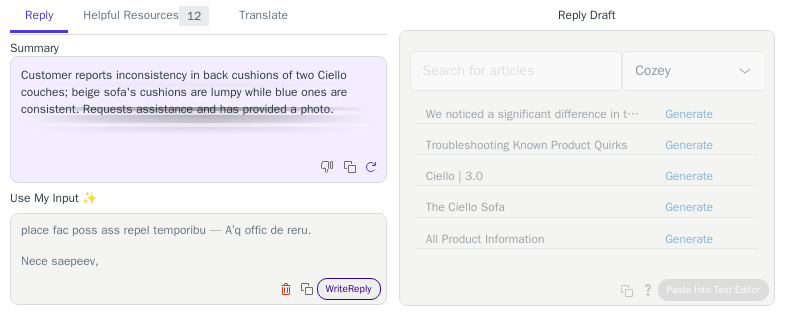 scroll, scrollTop: 603, scrollLeft: 0, axis: vertical 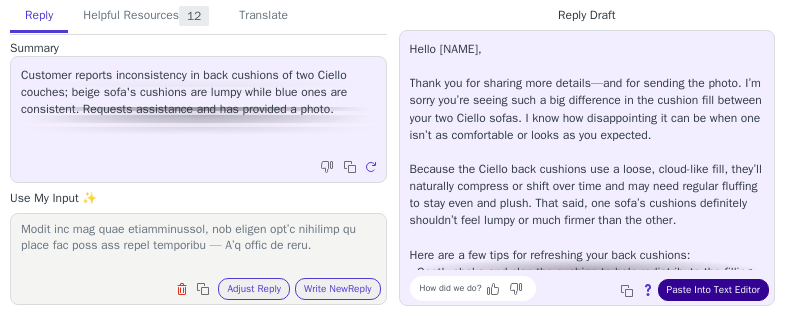 click on "Paste Into Text Editor" at bounding box center [713, 290] 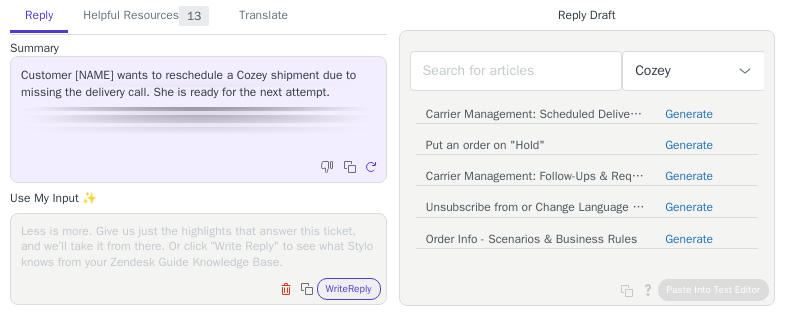 scroll, scrollTop: 0, scrollLeft: 0, axis: both 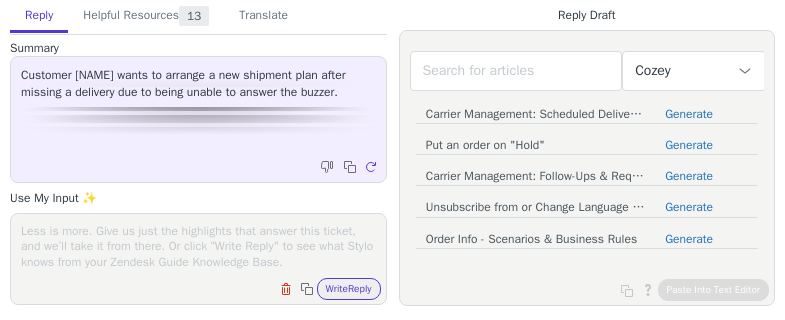 click at bounding box center [198, 246] 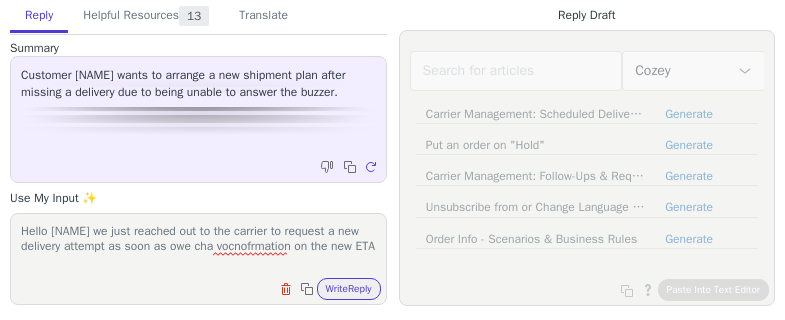 scroll, scrollTop: 1, scrollLeft: 0, axis: vertical 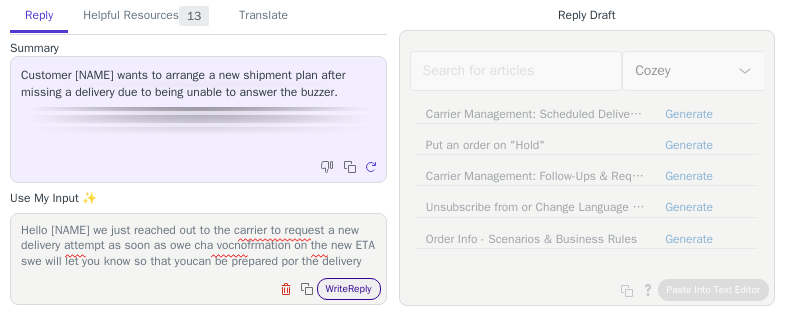 type on "Hello Johanna we just reached out to the carrier to request a new delivery attempt as soon as owe cha vocnofrmation on the new ETA swe will let you know so that youcan be prepared por the delivery" 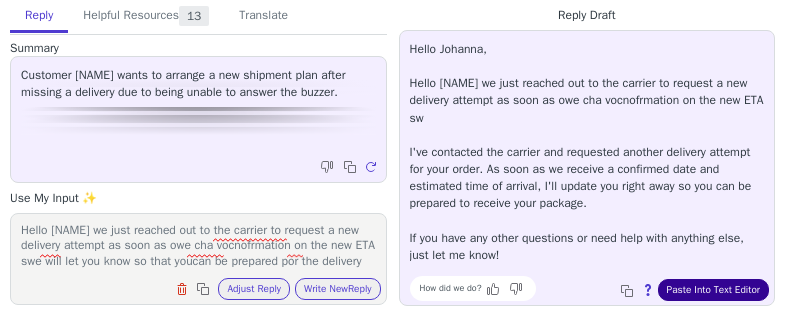 click on "Paste Into Text Editor" at bounding box center (713, 290) 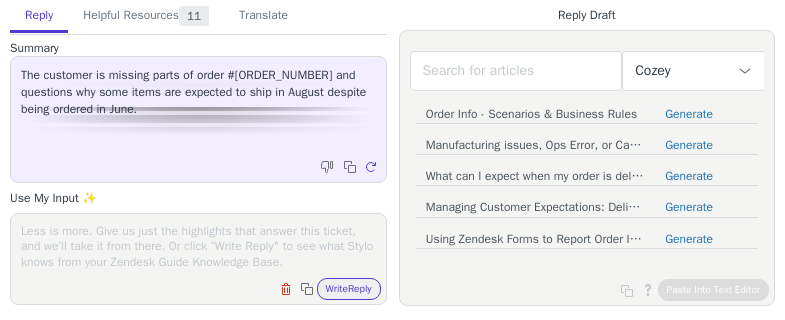 scroll, scrollTop: 0, scrollLeft: 0, axis: both 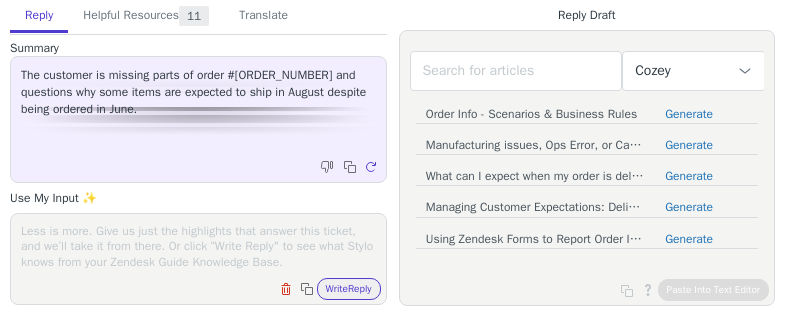 click at bounding box center (198, 246) 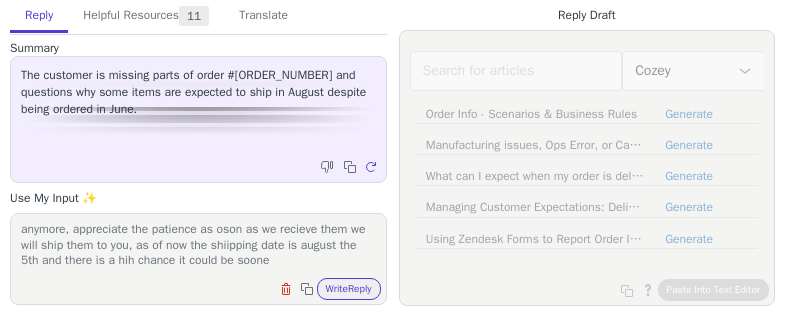 scroll, scrollTop: 63, scrollLeft: 0, axis: vertical 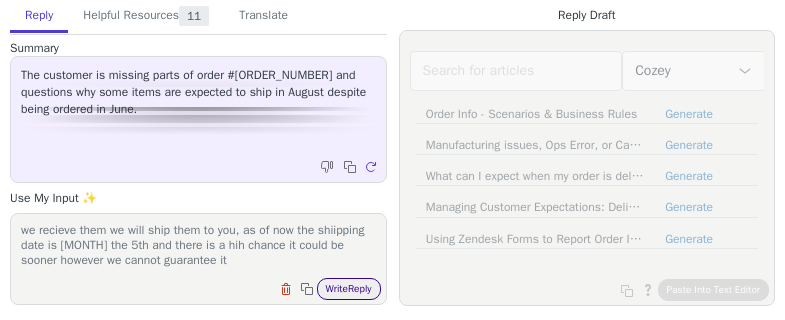 type on "Hello [FIRST] i just took a closer look ot the order and the missing pieces are still with th emanufacturer and the restock sdate is eary [MONTH] the [NUMBER] as to why the dleay since e dont have those pieces in stock anymore, appreciate the patience as oson as we recieve them we will ship them to you, as of now the shiipping date is [MONTH] the 5th and there is a hih chance it could be sooner however we cannot guarantee it" 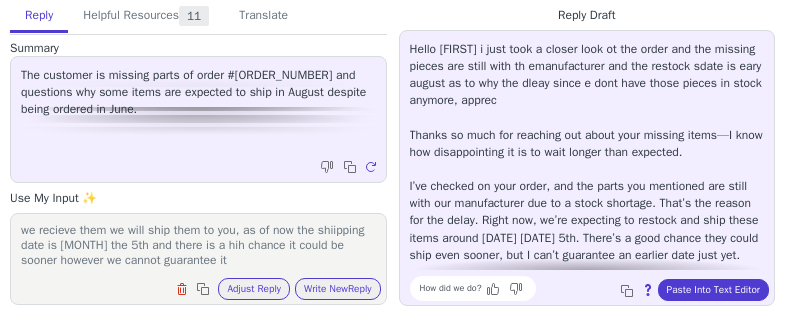click on "How did we do?   Copy to clipboard About this reply Paste Into Text Editor" at bounding box center [597, 288] 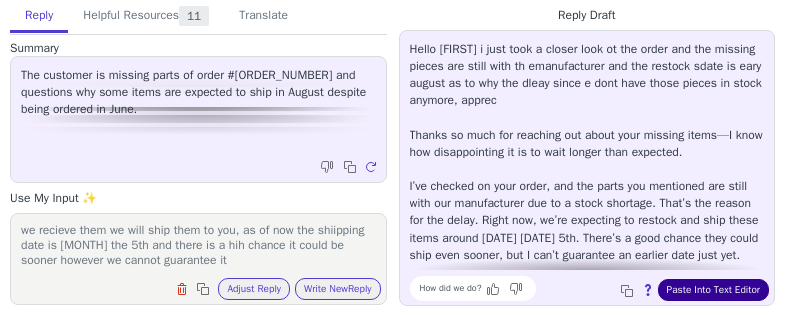 click on "Paste Into Text Editor" at bounding box center [713, 290] 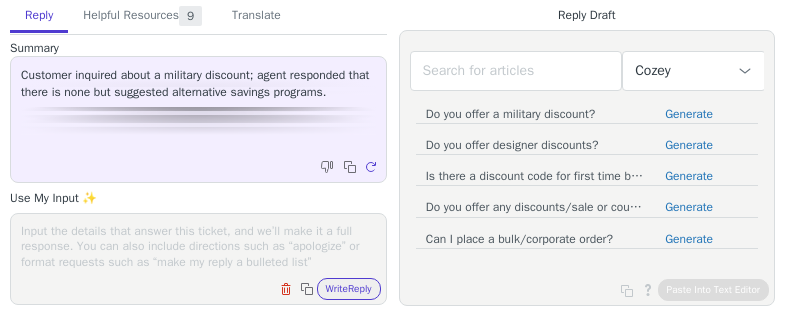 scroll, scrollTop: 0, scrollLeft: 0, axis: both 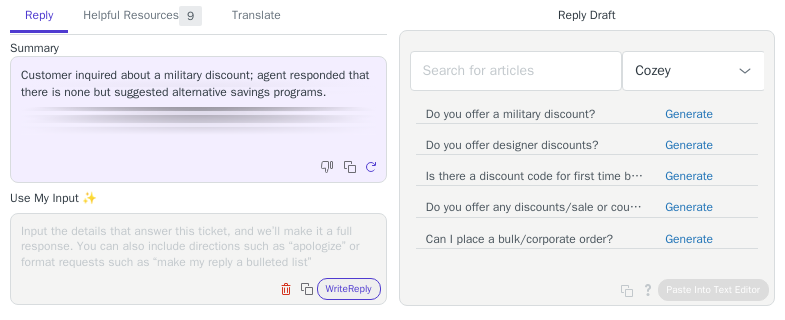 click at bounding box center (198, 246) 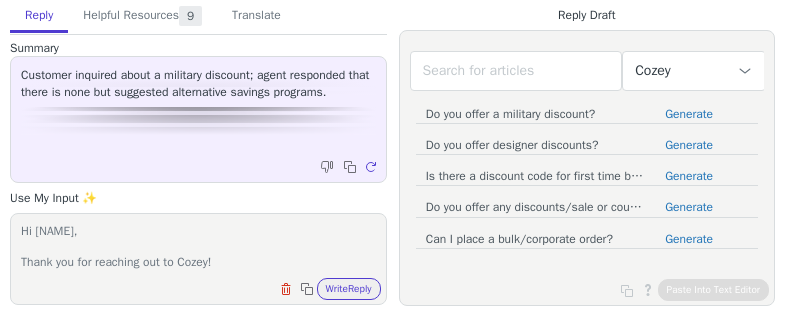 scroll, scrollTop: 417, scrollLeft: 0, axis: vertical 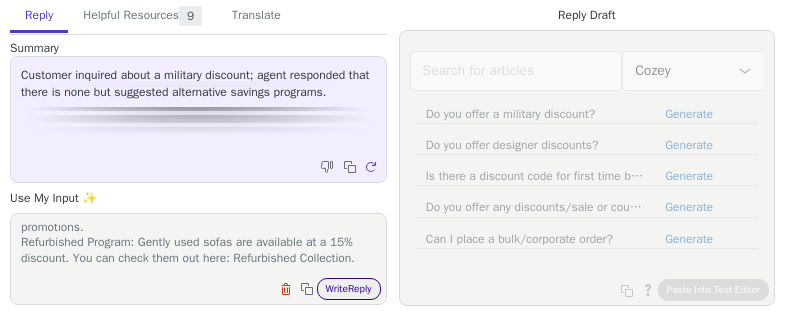 type on "Hi [NAME],
Thank you for reaching out to Cozey!
We don’t run promotions or sales or military discounts, as our direct-to-consumer model ensures we offer the best pricing year-round. However, we have a few special offers you might be interested in:
Bundles: Explore our newly launched bundles! These special offers feature pre-selected items designed to provide the best value on curated pieces. Please note that discounts only apply to these bundles and cannot be combined with other products or promotions.
Refurbished Program: Gently used sofas are available at a 15% discount. You can check them out here: Refurbished Collection.
Additionally, because our products are modular, you can add new modules over time to suit your budget or space, with no financial benefit lost by purchasing gradually. Everything pairs perfectly!
If you have any other questions, don’t hesitate to reach out. Have a wonderful day!
Best,
[NAME]" 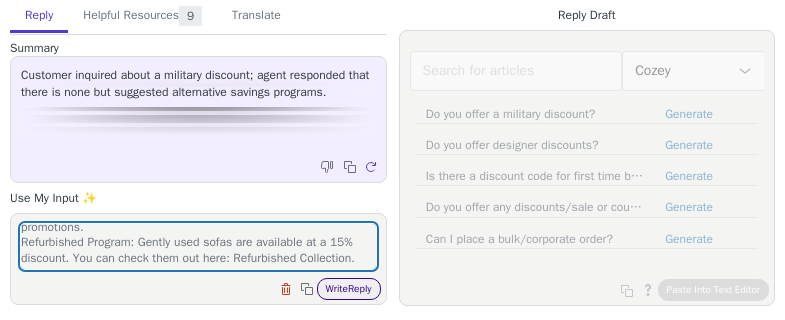 click on "Write  Reply" at bounding box center (349, 289) 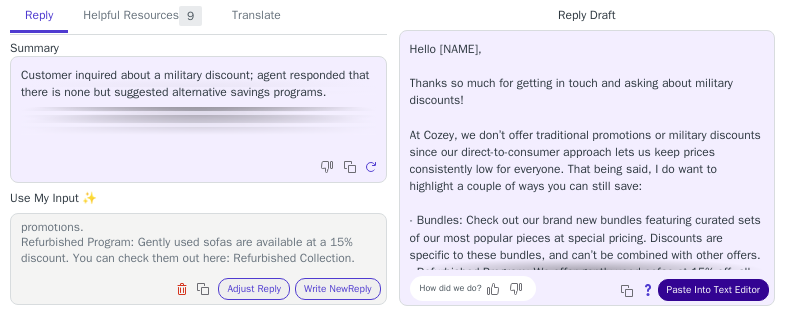 click on "Paste Into Text Editor" at bounding box center (713, 290) 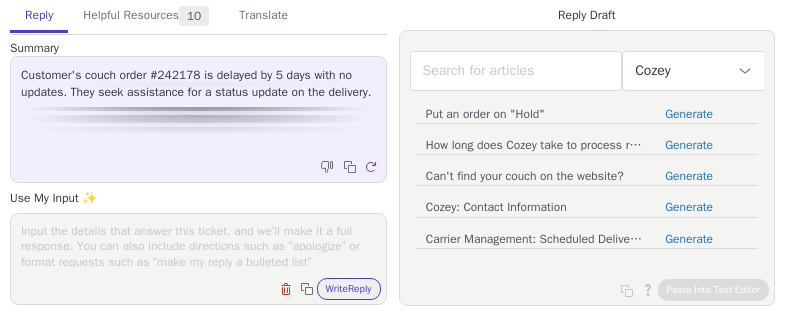 scroll, scrollTop: 0, scrollLeft: 0, axis: both 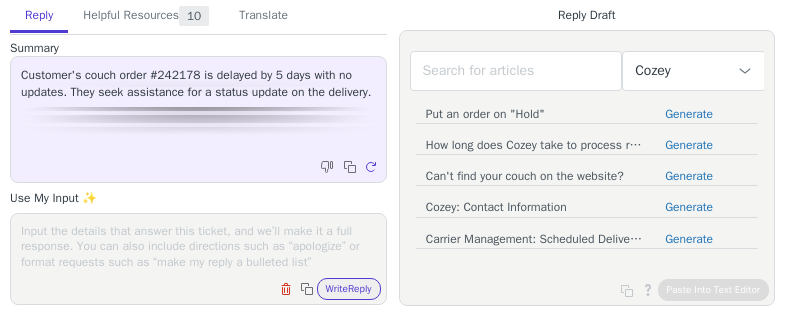 click at bounding box center [198, 246] 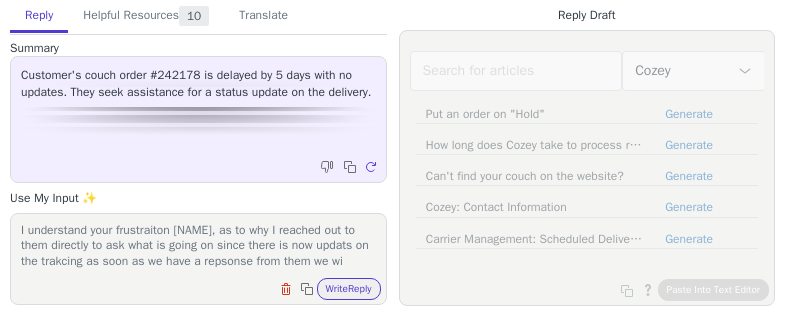 scroll, scrollTop: 16, scrollLeft: 0, axis: vertical 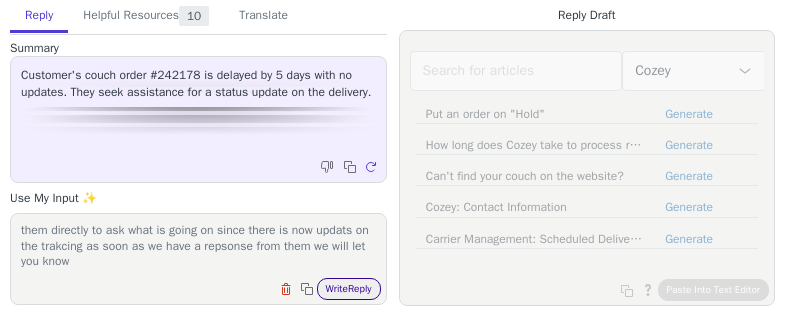 type on "I understand your frustraiton [NAME], as to why I reached out to them directly to ask what is going on since there is now updats on the trakcing as soon as we have a repsonse from them we will let you know" 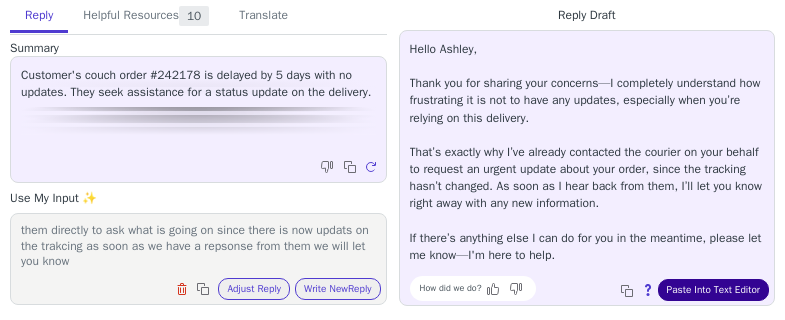 click on "Paste Into Text Editor" at bounding box center [713, 290] 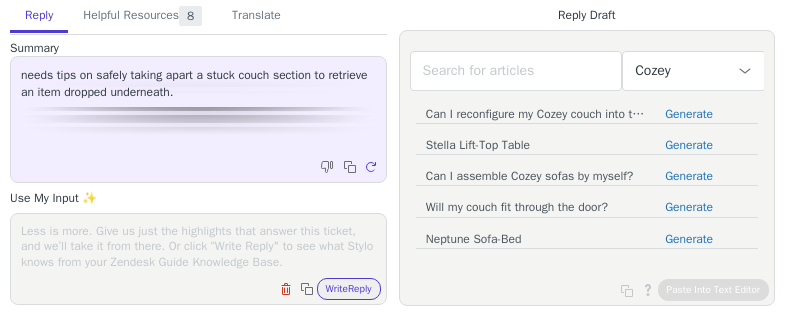 scroll, scrollTop: 0, scrollLeft: 0, axis: both 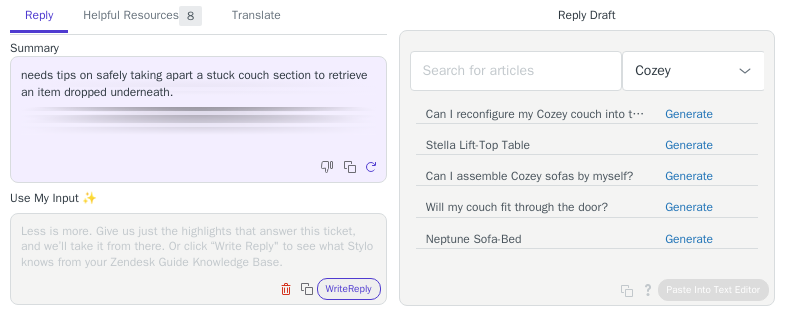 click at bounding box center (198, 246) 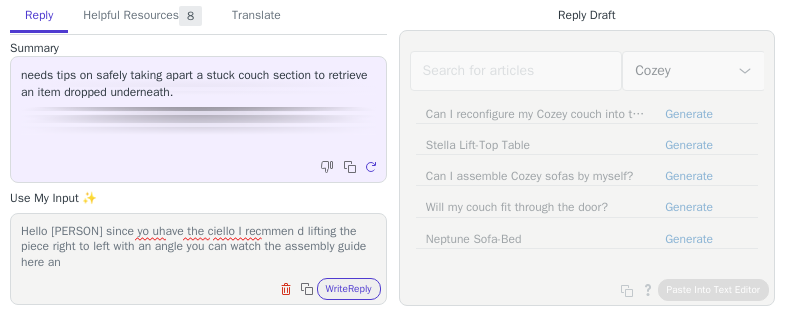 scroll, scrollTop: 1, scrollLeft: 0, axis: vertical 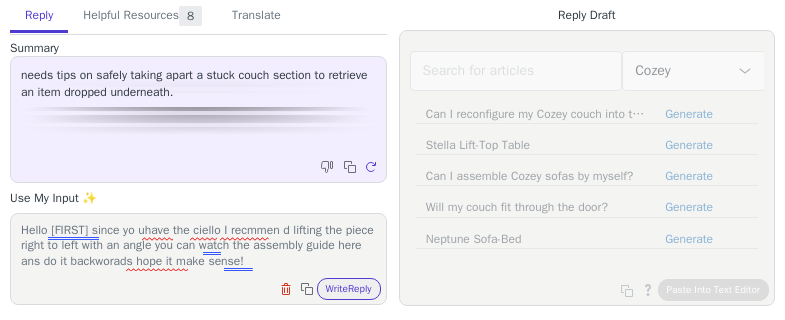 paste on "https://www.youtube.com/watch?v=ip3_YDxRh_M" 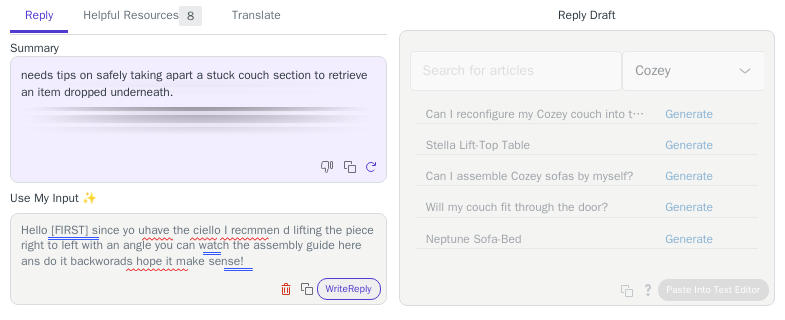 scroll, scrollTop: 14, scrollLeft: 0, axis: vertical 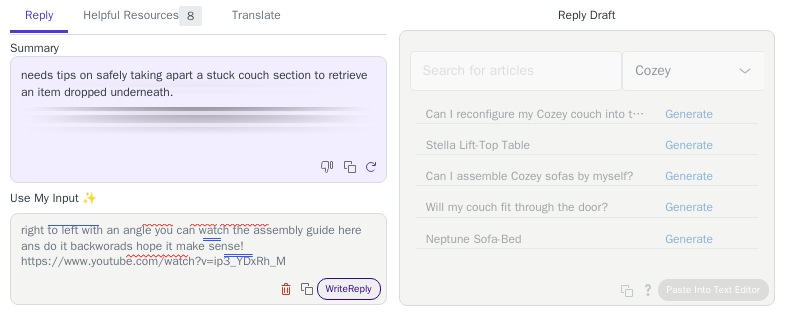 type on "Hello Renee since yo uhave the ciello I recmmen d lifting the piece right to left with an angle you can watch the assembly guide here ans do it backworads hope it make sense! https://www.youtube.com/watch?v=ip3_YDxRh_M" 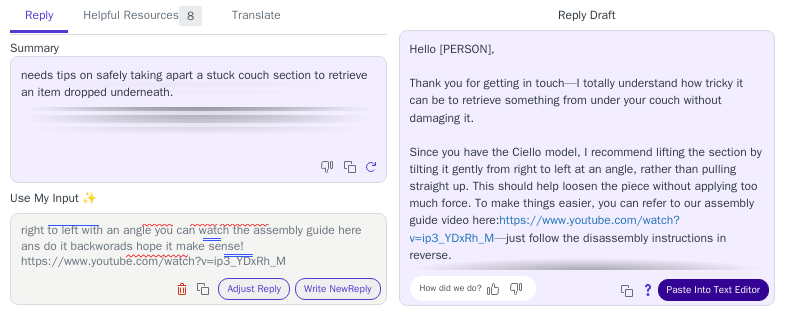 click on "Paste Into Text Editor" at bounding box center [713, 290] 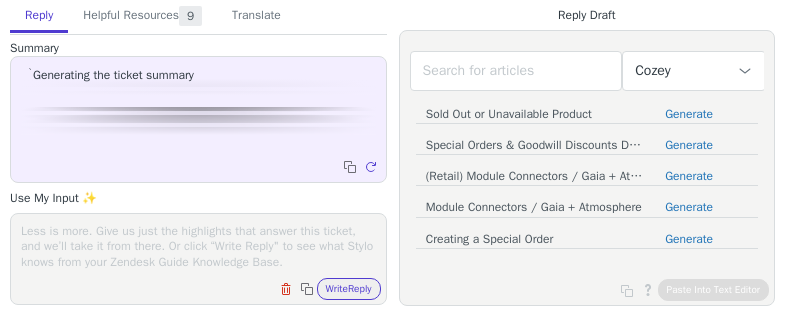 scroll, scrollTop: 0, scrollLeft: 0, axis: both 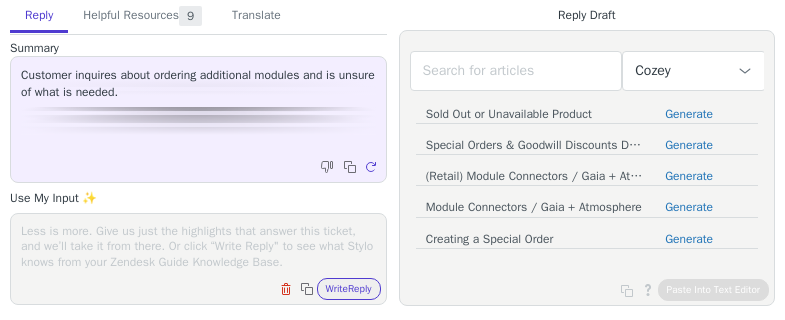 click at bounding box center [198, 246] 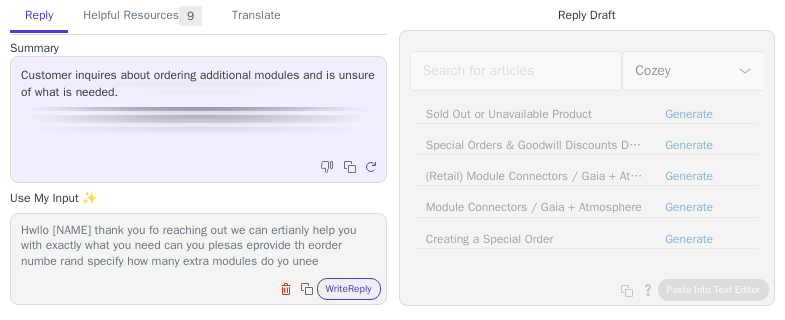 scroll, scrollTop: 16, scrollLeft: 0, axis: vertical 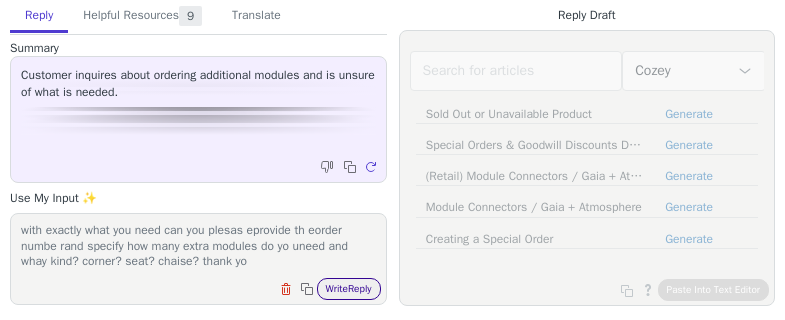 type on "Hwllo [NAME] thank you fo reaching out we can ertianly help you with exactly what you need can you plesas eprovide th eorder numbe rand specify how many extra modules do yo uneed and whay kind? corner? seat? chaise? thank yo" 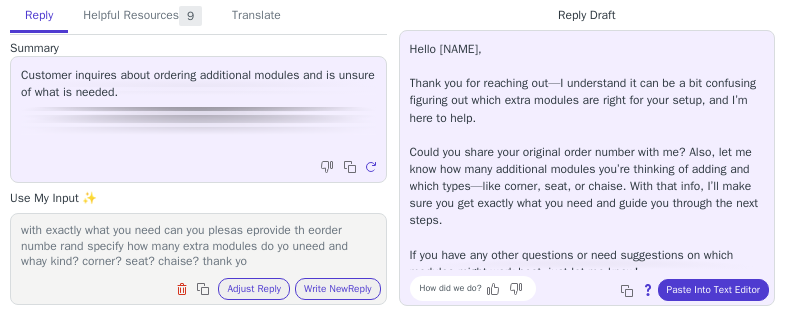 click on "Clear field Copy to clipboard Adjust Reply Use input to adjust reply draft Write New  Reply" at bounding box center (208, 287) 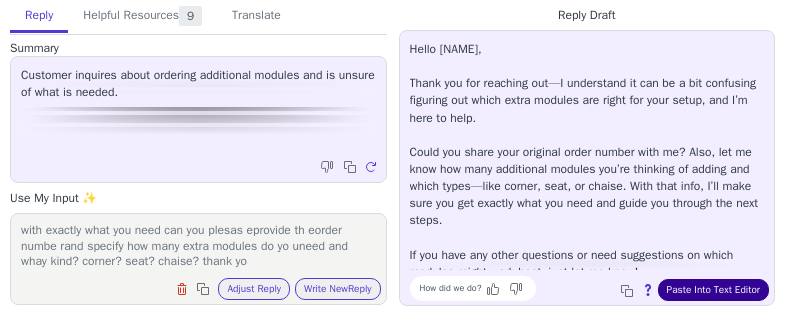 click on "Paste Into Text Editor" at bounding box center (713, 290) 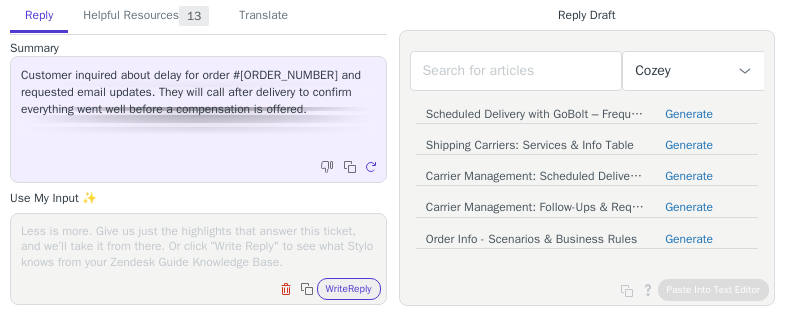 scroll, scrollTop: 0, scrollLeft: 0, axis: both 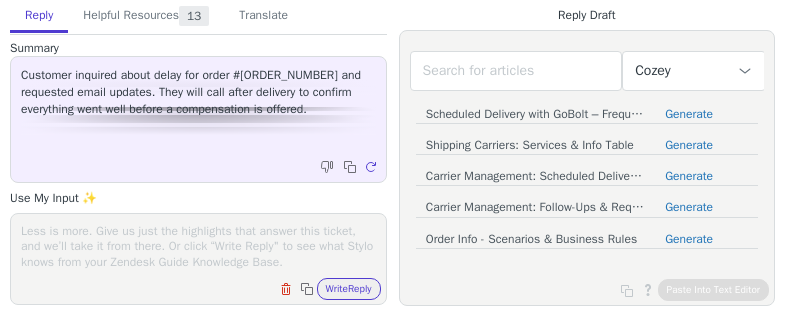 click at bounding box center [198, 246] 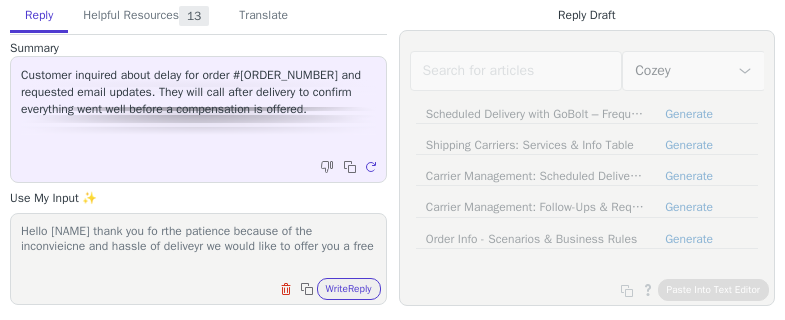 scroll, scrollTop: 1, scrollLeft: 0, axis: vertical 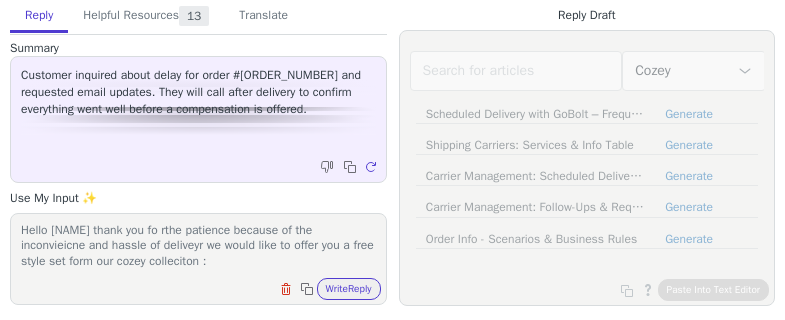 click on "Clear field Copy to clipboard Write  Reply" at bounding box center (208, 287) 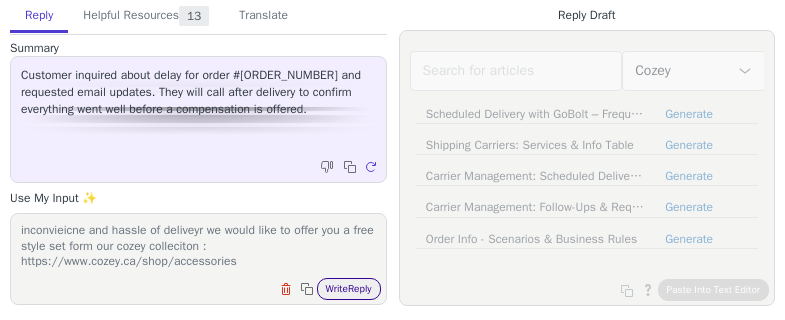 type on "Hello [NAME] thank you fo rthe patience because of the inconvieicne and hassle of deliveyr we would like to offer you a free style set form our cozey colleciton : https://www.cozey.ca/shop/accessories" 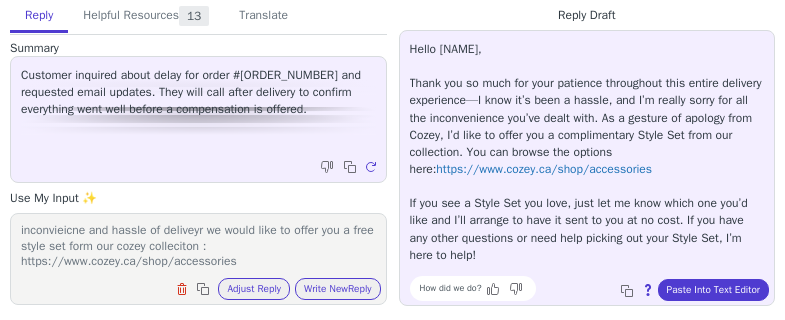 click on "Hello [NAME], Thank you so much for your patience throughout this entire delivery experience—I know it’s been a hassle, and I’m really sorry for all the inconvenience you’ve dealt with. As a gesture of apology from Cozey, I’d like to offer you a complimentary Style Set from our collection. You can browse the options here:  https://www.cozey.ca/shop/accessories If you see a Style Set you love, just let me know which one you’d like and I’ll arrange to have it sent to you at no cost. If you have any other questions or need help picking out your Style Set, I’m here to help! How did we do?   Copy to clipboard About this reply Paste Into Text Editor" at bounding box center (587, 168) 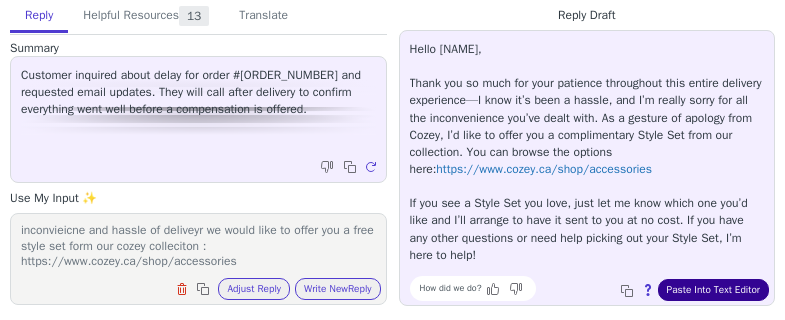 click on "Paste Into Text Editor" at bounding box center (713, 290) 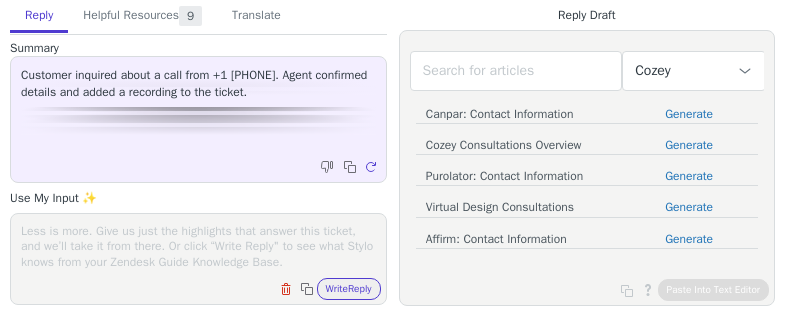 scroll, scrollTop: 0, scrollLeft: 0, axis: both 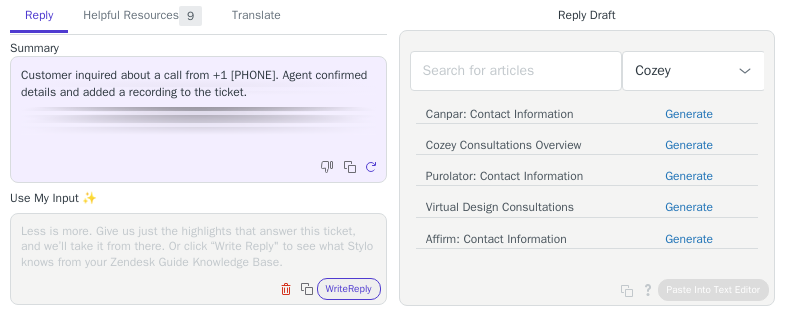 click at bounding box center [198, 246] 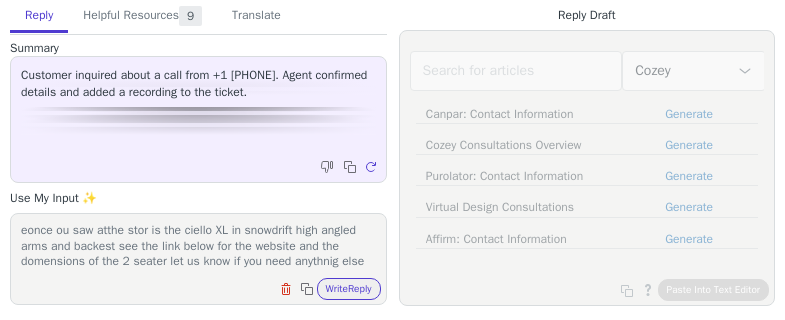 scroll, scrollTop: 32, scrollLeft: 0, axis: vertical 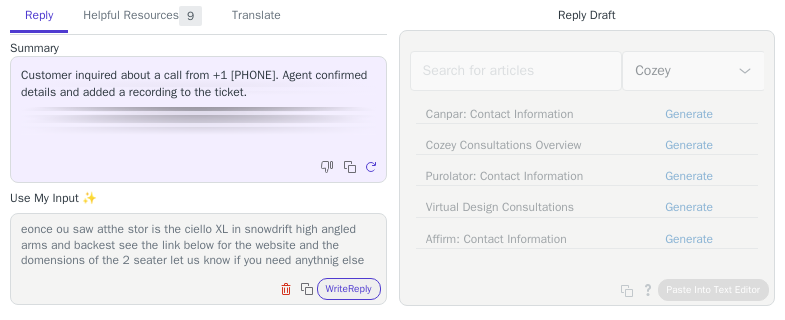 paste on "https://www.cozey.ca/product/seating/ciello/snowdrift-xl-2-seater-ciello-high-angled-arms?" 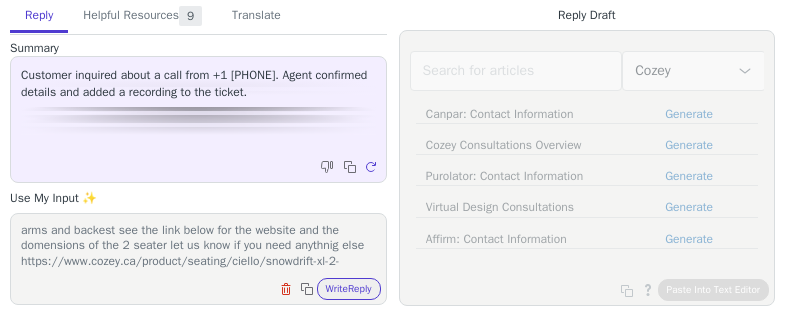 scroll, scrollTop: 48, scrollLeft: 0, axis: vertical 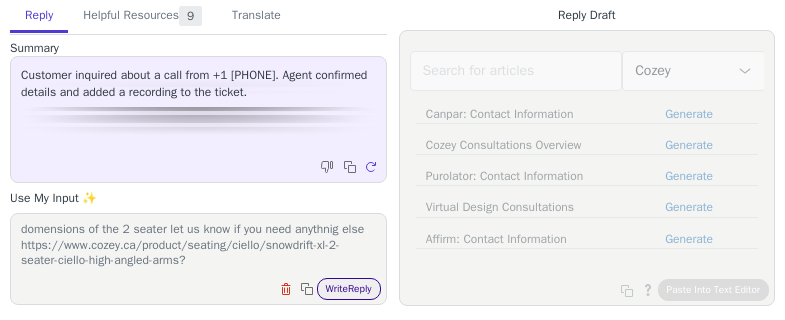 type on "Hello [FIRST] than k you fo rthe patience I can confirm that th eonce ou saw atthe stor is the ciello XL in snowdrift high angled arms and backest see the link below for the website and the domensions of the 2 seater let us know if you need anythnig else https://www.cozey.ca/product/seating/ciello/snowdrift-xl-2-seater-ciello-high-angled-arms?" 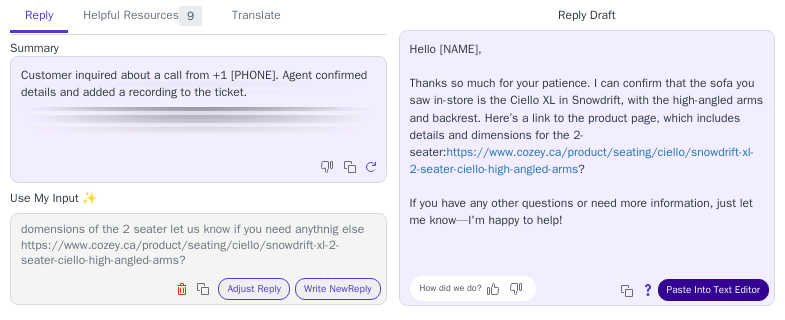click on "Paste Into Text Editor" at bounding box center (713, 290) 